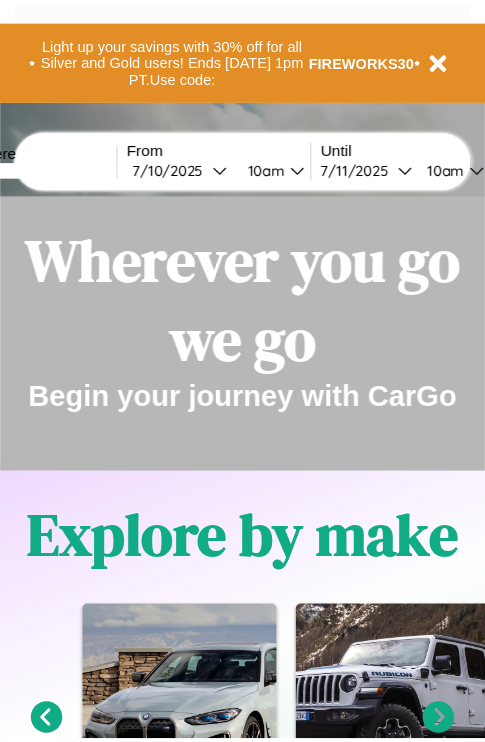 scroll, scrollTop: 0, scrollLeft: 0, axis: both 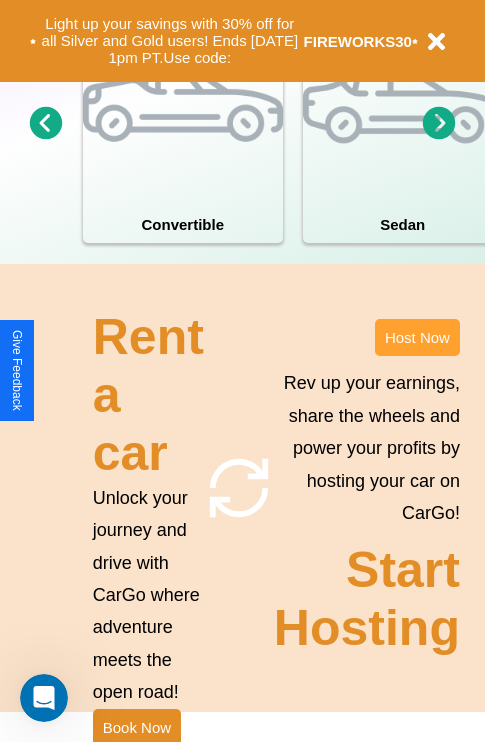 click on "Host Now" at bounding box center (417, 337) 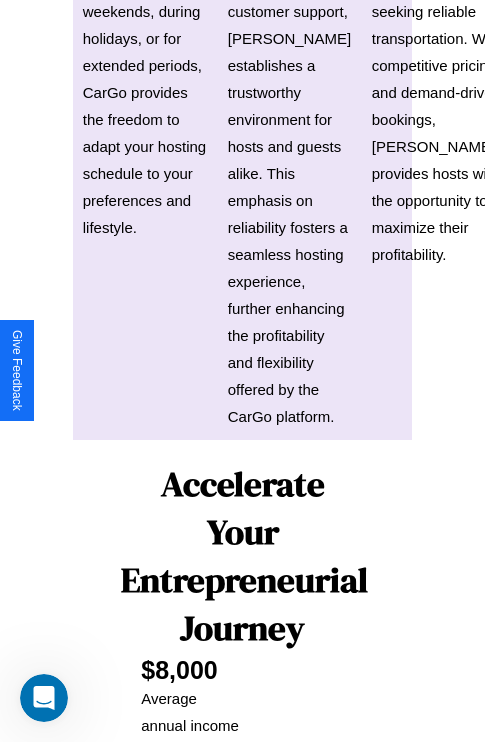 scroll, scrollTop: 3255, scrollLeft: 0, axis: vertical 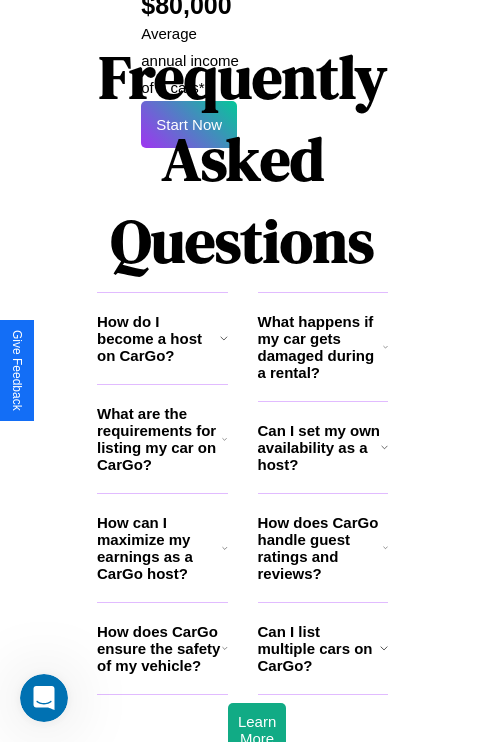 click on "How does CarGo ensure the safety of my vehicle?" at bounding box center (159, 648) 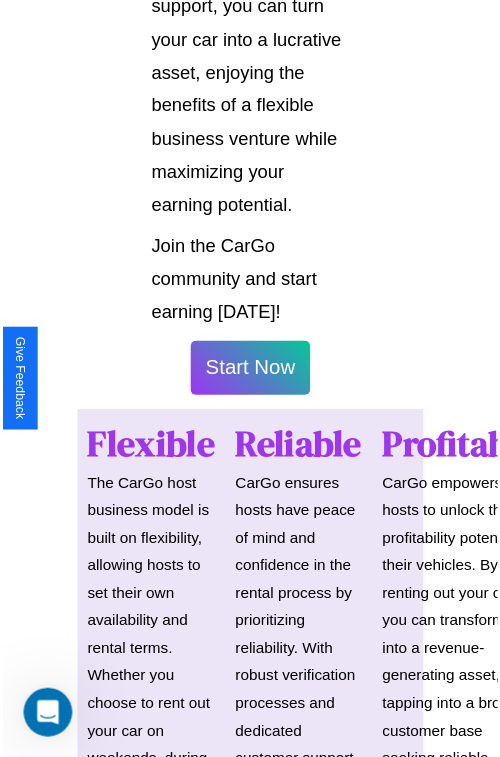 scroll, scrollTop: 1417, scrollLeft: 0, axis: vertical 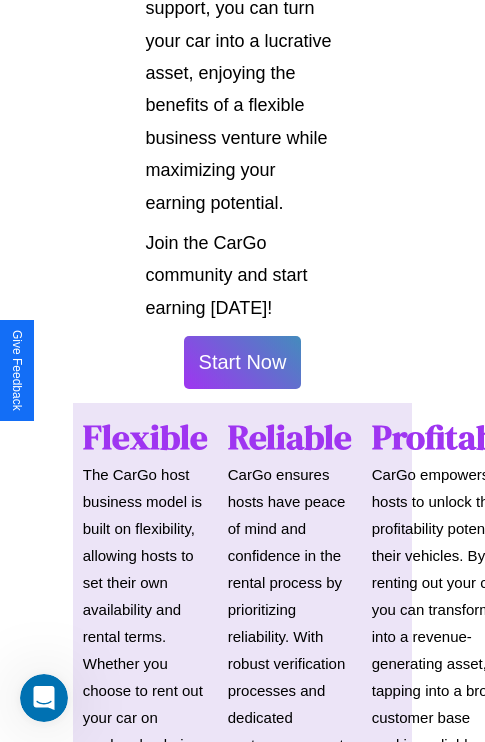 click on "Start Now" at bounding box center (243, 362) 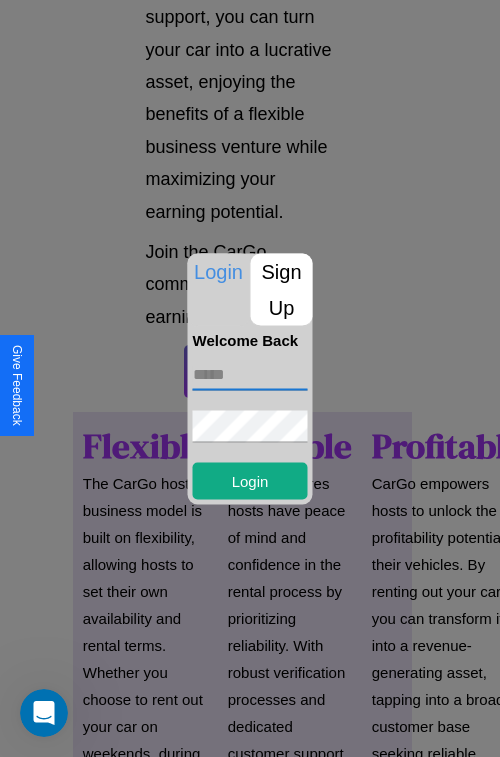 click at bounding box center (250, 374) 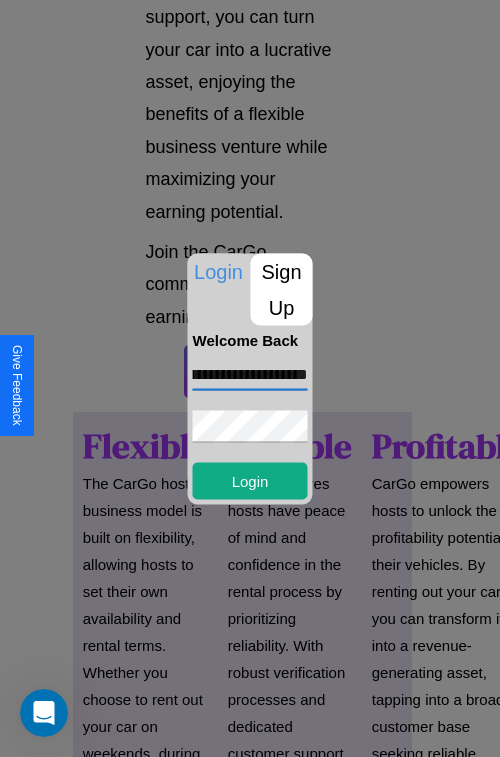 scroll, scrollTop: 0, scrollLeft: 72, axis: horizontal 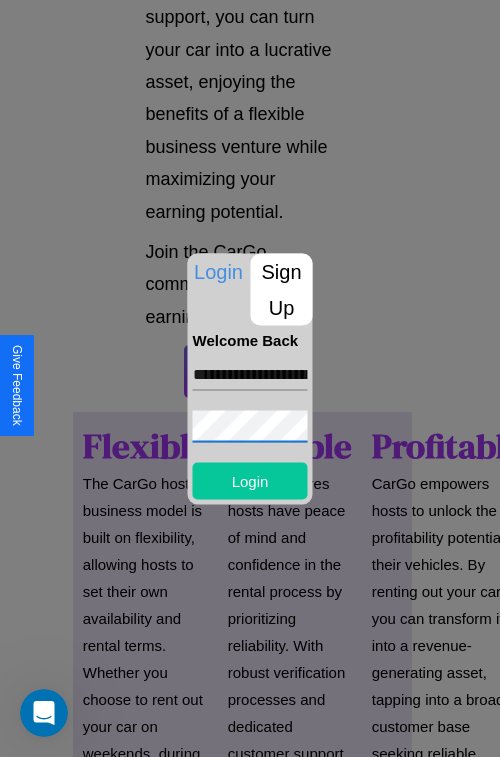 click on "Login" at bounding box center (250, 480) 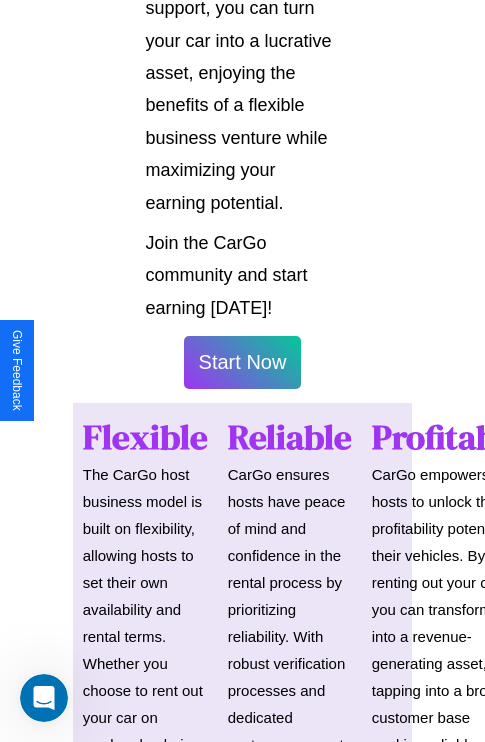 scroll, scrollTop: 1419, scrollLeft: 0, axis: vertical 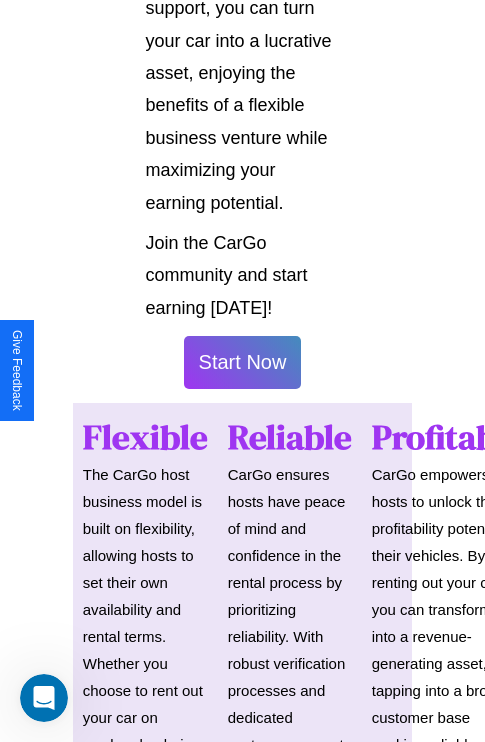 click on "Start Now" at bounding box center [243, 362] 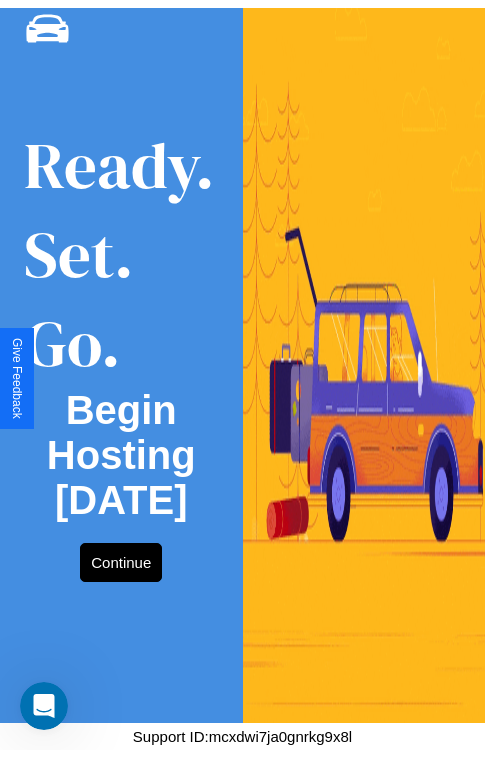 scroll, scrollTop: 0, scrollLeft: 0, axis: both 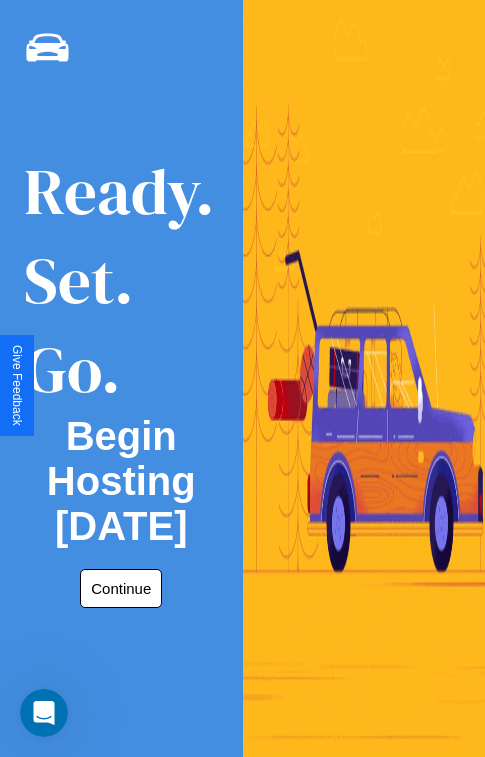 click on "Continue" at bounding box center [121, 588] 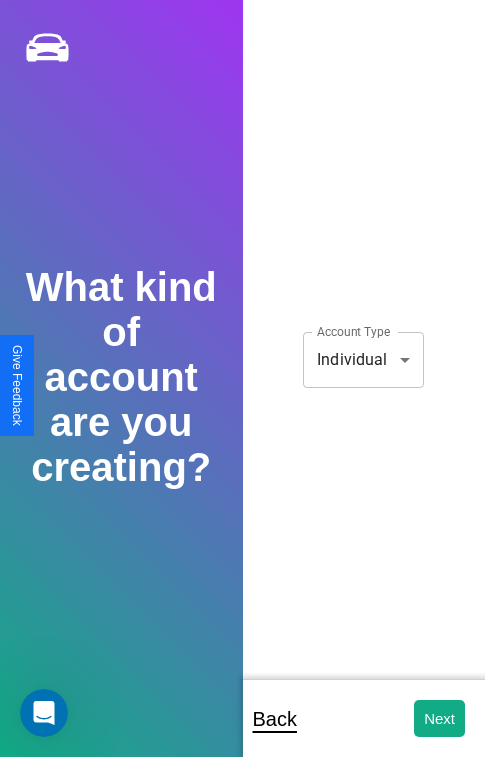 click on "**********" at bounding box center [242, 392] 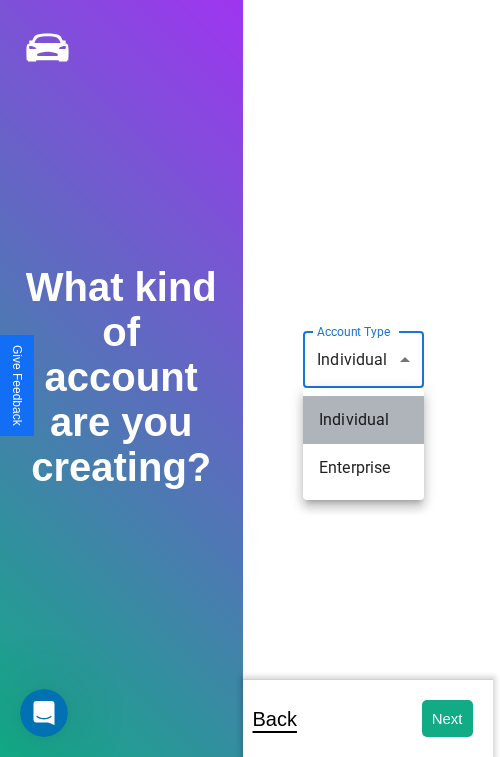 click on "Individual" at bounding box center (363, 420) 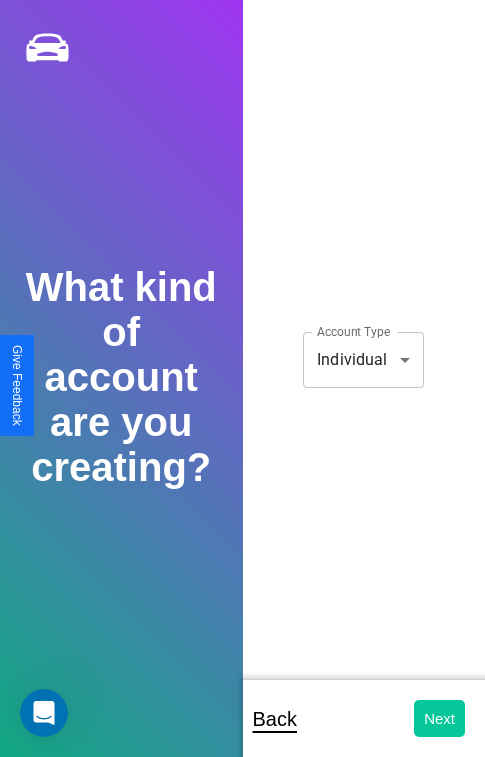 click on "Next" at bounding box center [439, 718] 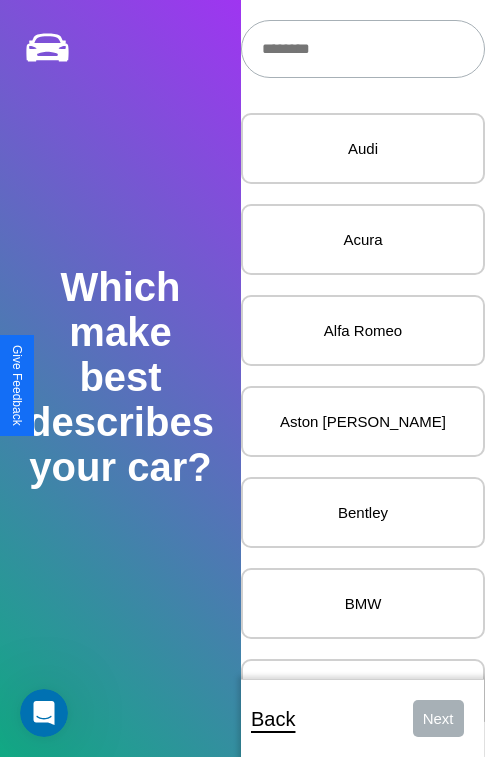 scroll, scrollTop: 27, scrollLeft: 0, axis: vertical 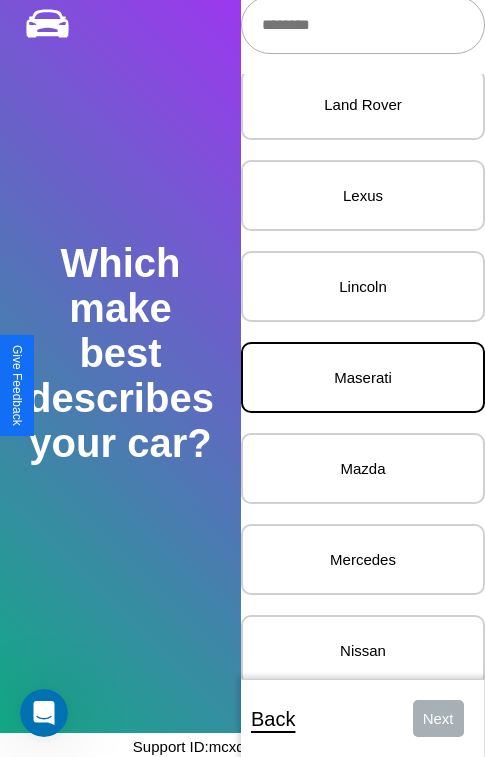 click on "Maserati" at bounding box center [363, 377] 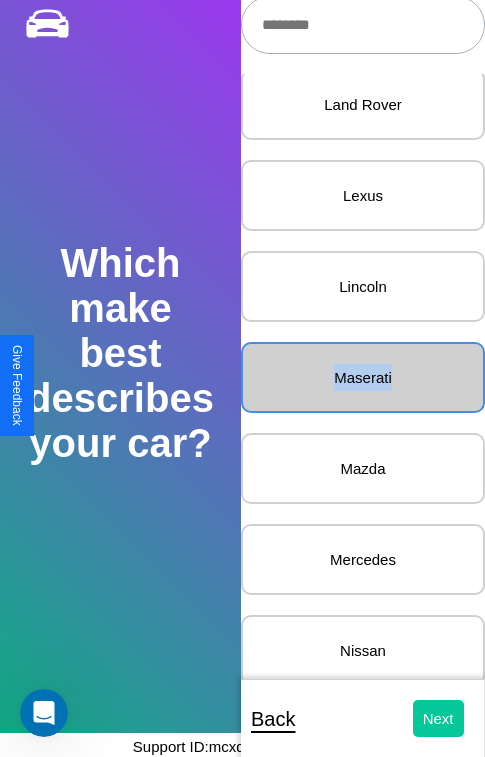 click on "Next" at bounding box center (438, 718) 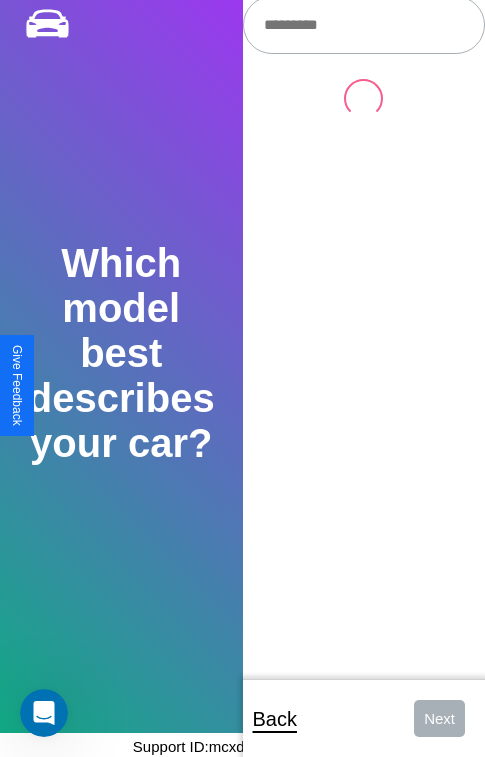 scroll, scrollTop: 0, scrollLeft: 0, axis: both 